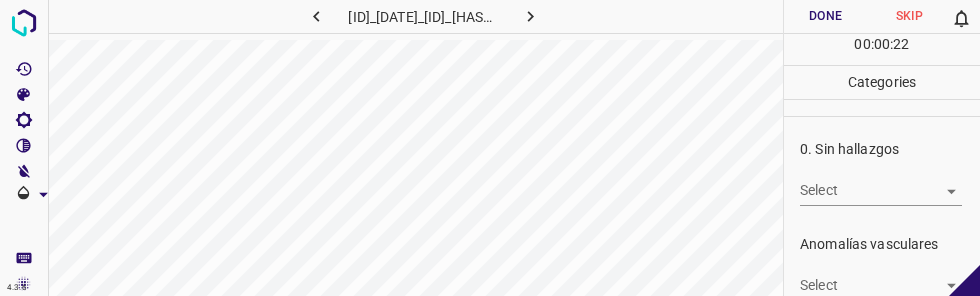 scroll, scrollTop: 0, scrollLeft: 0, axis: both 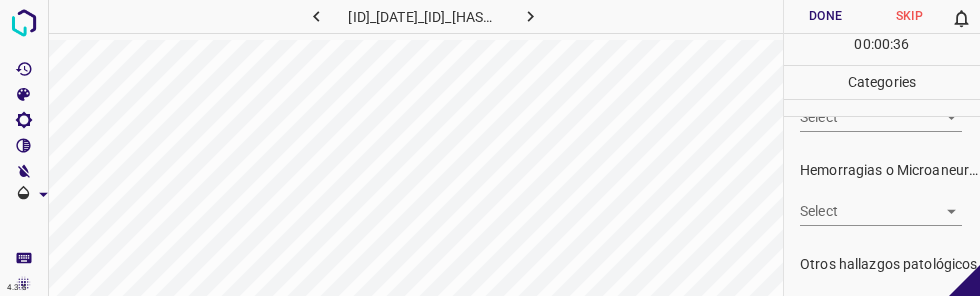 click on "4.3.6  [ID]_[DATE]_[ID]_[HASH].jpg Done Skip 0 00   : 00   : 36   Categories 0. Sin hallazgos   Select ​ Anomalías vasculares   Select ​ Atrofias   Select ​ Drusas   Select ​ Exudados   Select ​ Hemorragias o Microaneurismas   Select ​ Otros hallazgos patológicos   Select ​ Otros hallazgos no patológicos   Select ​ Anomalías de disco óptico   Select ​ Elementos sin calidad suficiente   Select ​ Labels   0 Categories 1 0. Sin hallazgos 2 Anomalías vasculares 3 Atrofias 4 Drusas 5 Exudados 6 Hemorragias o Microaneurismas 7 Otros hallazgos patológicos 8 Otros hallazgos no patológicos 9 Anomalías de disco óptico 0 Elementos sin calidad suficiente Tools Space Change between modes (Draw & Edit) I Auto labeling R Restore zoom M Zoom in N Zoom out Delete Delete selecte label Filters Z Restore filters X Saturation filter C Brightness filter V Contrast filter B Gray scale filter General O Download - Text - Hide - Delete" at bounding box center (490, 148) 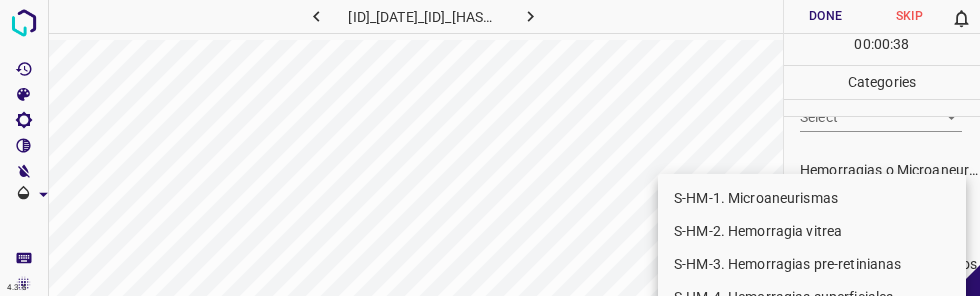 click on "S-HM-4. Hemorragias superficiales" at bounding box center (812, 297) 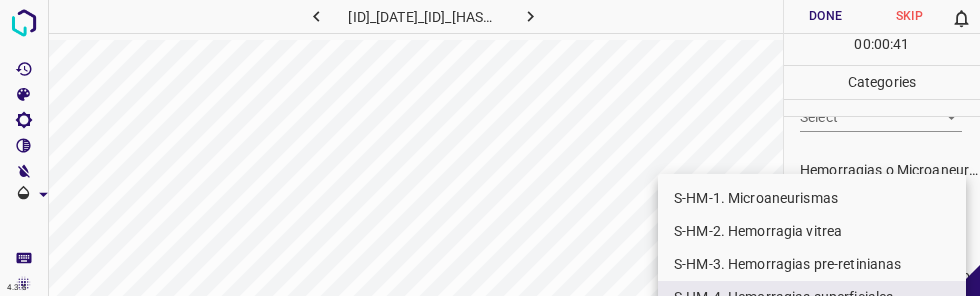 click at bounding box center (490, 148) 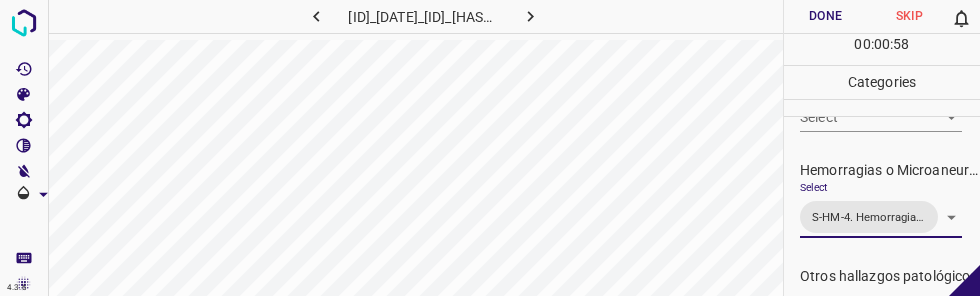 click on "Done" at bounding box center [826, 16] 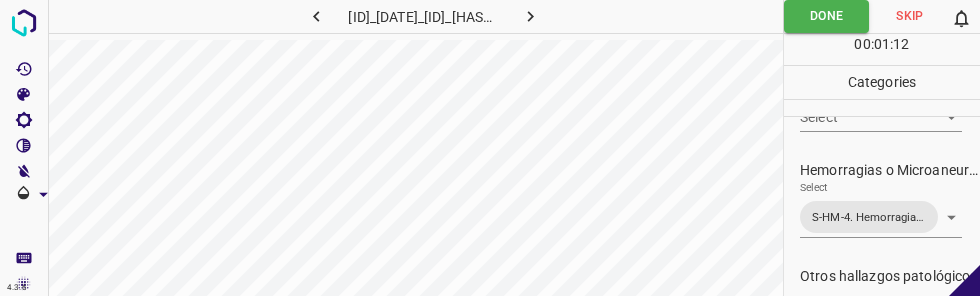 click at bounding box center [531, 16] 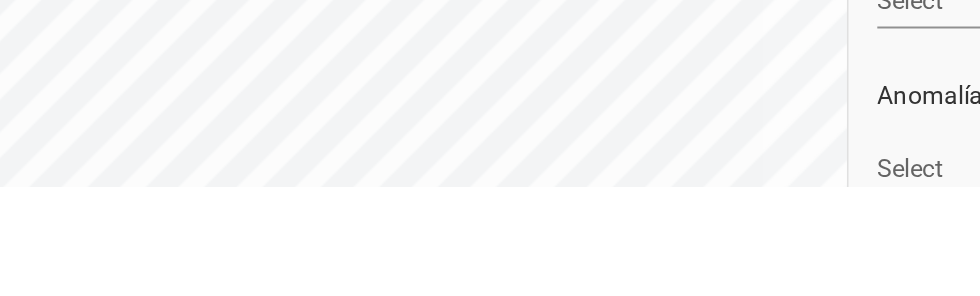 scroll, scrollTop: 0, scrollLeft: 0, axis: both 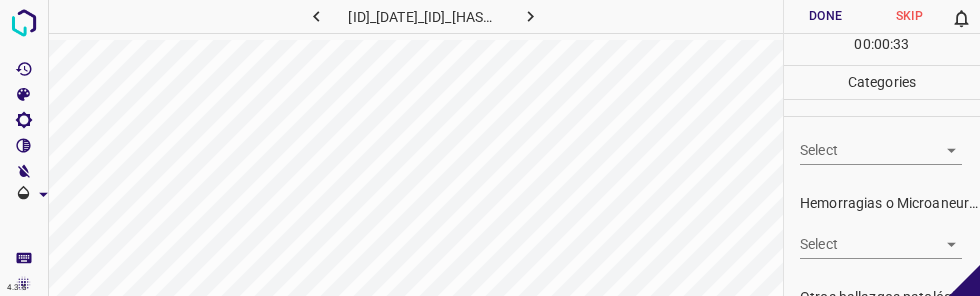 click on "4.3.6  [ID]_[DATE]_[ID]_[HASH].jpg Done Skip 0 00   : 00   : 33   Categories 0. Sin hallazgos   Select ​ Anomalías vasculares   Select ​ Atrofias   Select ​ Drusas   Select ​ Exudados   Select ​ Hemorragias o Microaneurismas   Select ​ Otros hallazgos patológicos   Select ​ Otros hallazgos no patológicos   Select ​ Anomalías de disco óptico   Select ​ Elementos sin calidad suficiente   Select ​ Labels   0 Categories 1 0. Sin hallazgos 2 Anomalías vasculares 3 Atrofias 4 Drusas 5 Exudados 6 Hemorragias o Microaneurismas 7 Otros hallazgos patológicos 8 Otros hallazgos no patológicos 9 Anomalías de disco óptico 0 Elementos sin calidad suficiente Tools Space Change between modes (Draw & Edit) I Auto labeling R Restore zoom M Zoom in N Zoom out Delete Delete selecte label Filters Z Restore filters X Saturation filter C Brightness filter V Contrast filter B Gray scale filter General O Download - Text - Hide - Delete" at bounding box center [490, 148] 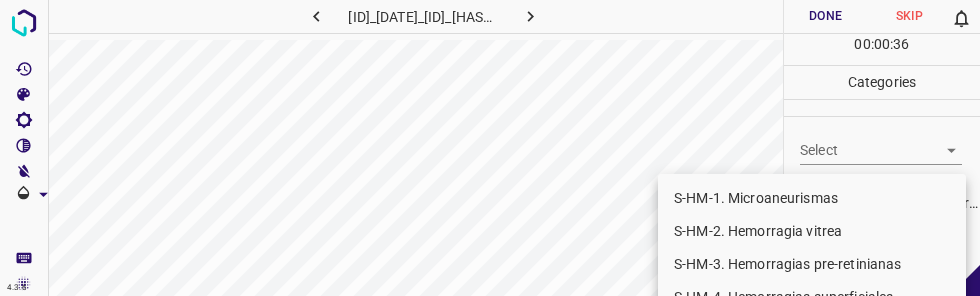 click on "S-HM-1. Microaneurismas" at bounding box center [812, 198] 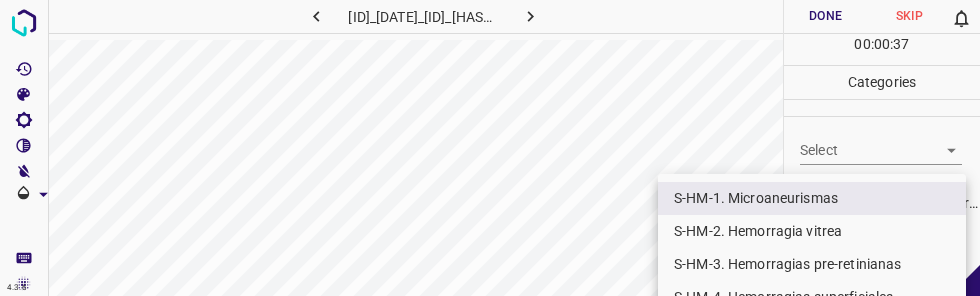 click at bounding box center (490, 148) 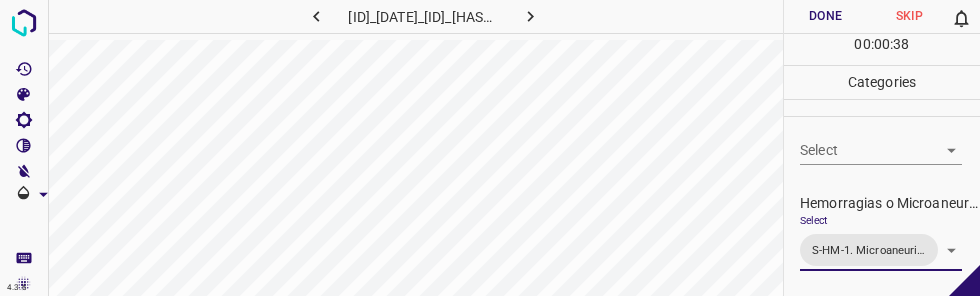 click on "Done" at bounding box center (826, 16) 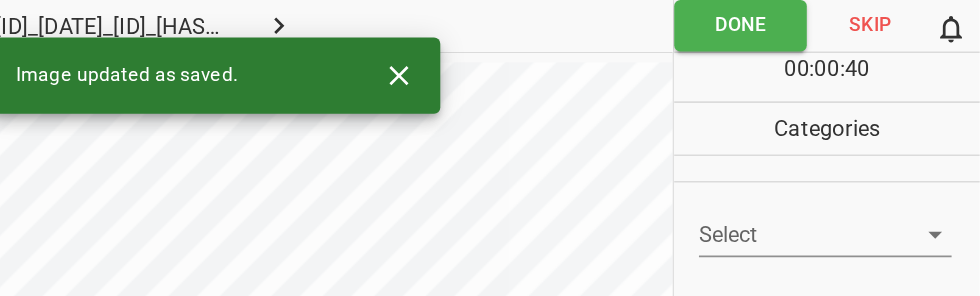click at bounding box center (530, 16) 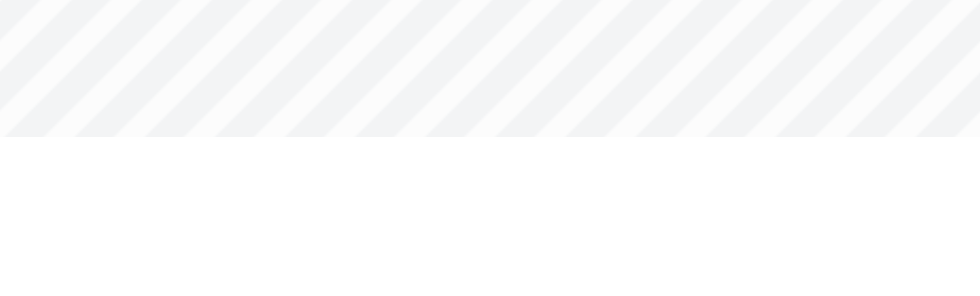 scroll, scrollTop: 0, scrollLeft: 0, axis: both 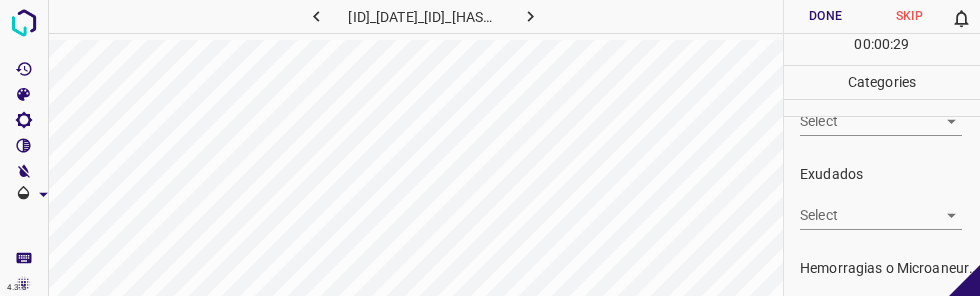 click on "4.3.6  [ID]_[DATE]_[ID]_[HASH].jpg Done Skip 0 00   : 00   : 29   Categories 0. Sin hallazgos   Select ​ Anomalías vasculares   Select ​ Atrofias   Select ​ Drusas   Select ​ Exudados   Select ​ Hemorragias o Microaneurismas   Select ​ Otros hallazgos patológicos   Select ​ Otros hallazgos no patológicos   Select ​ Anomalías de disco óptico   Select ​ Elementos sin calidad suficiente   Select ​ Labels   0 Categories 1 0. Sin hallazgos 2 Anomalías vasculares 3 Atrofias 4 Drusas 5 Exudados 6 Hemorragias o Microaneurismas 7 Otros hallazgos patológicos 8 Otros hallazgos no patológicos 9 Anomalías de disco óptico 0 Elementos sin calidad suficiente Tools Space Change between modes (Draw & Edit) I Auto labeling R Restore zoom M Zoom in N Zoom out Delete Delete selecte label Filters Z Restore filters X Saturation filter C Brightness filter V Contrast filter B Gray scale filter General O Download - Text - Hide - Delete" at bounding box center (490, 148) 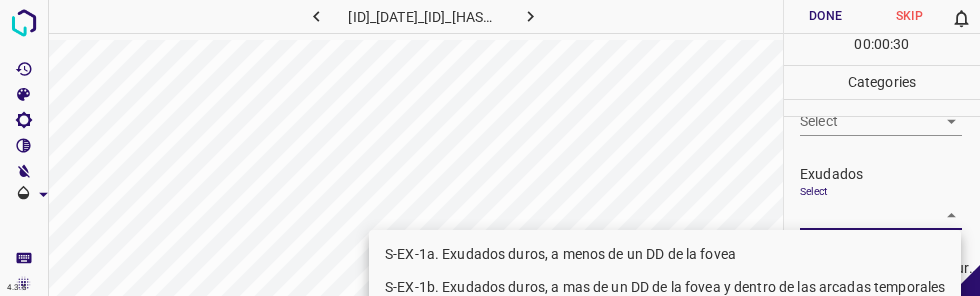 click on "S-EX-1a. Exudados duros, a menos de un DD de la fovea" at bounding box center [665, 254] 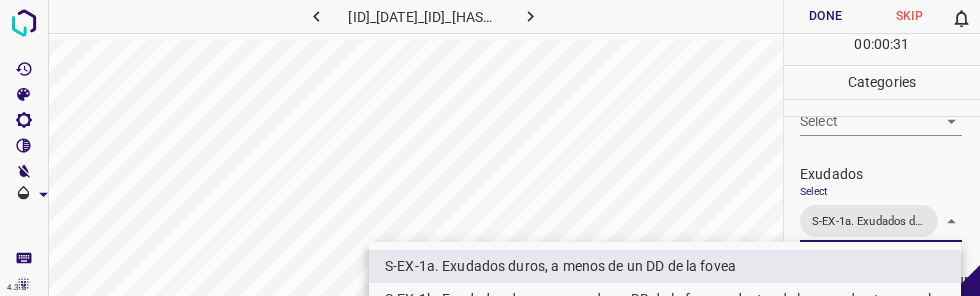 click on "S-EX-1c. Exudados duros, fuera de las arcadas temporales" at bounding box center (665, 332) 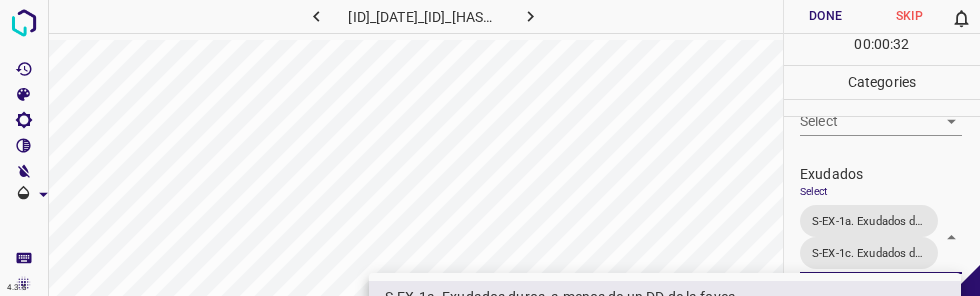 click on "S-EX-1c. Exudados duros, fuera de las arcadas temporales" at bounding box center [665, 363] 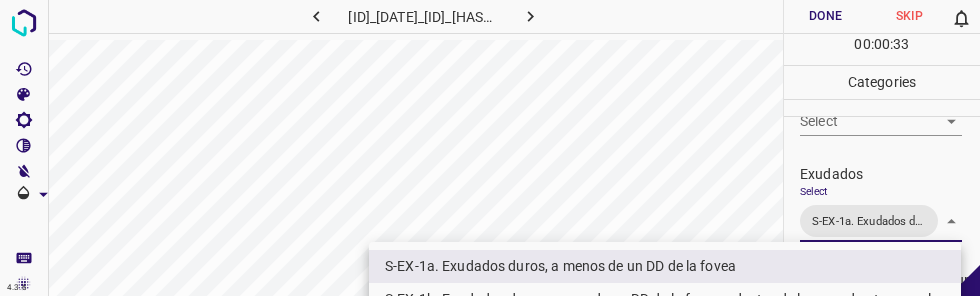click on "S-EX-1b. Exudados duros, a mas de un DD de la fovea y dentro de las arcadas temporales" at bounding box center [665, 299] 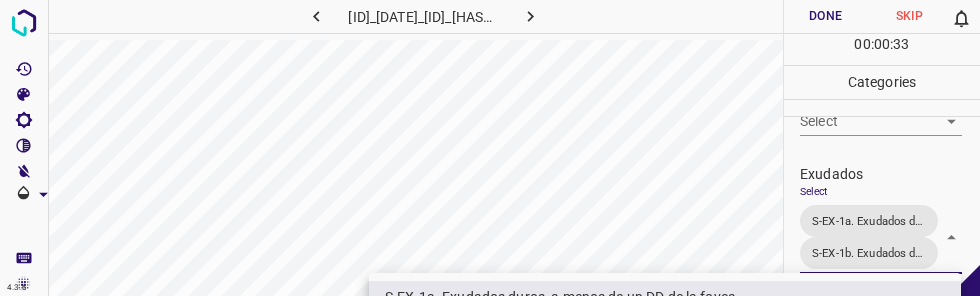 click at bounding box center (490, 148) 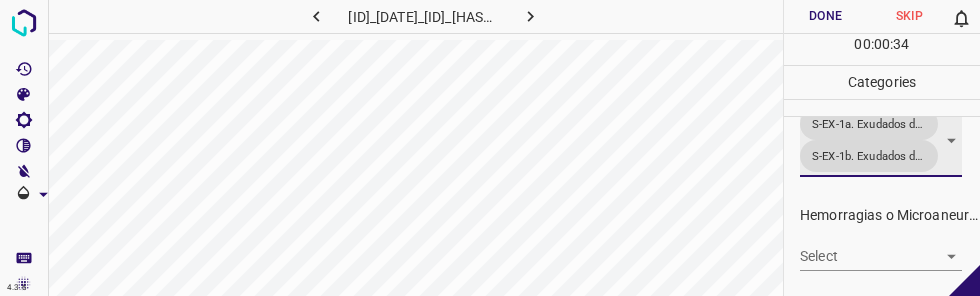 scroll, scrollTop: 451, scrollLeft: 0, axis: vertical 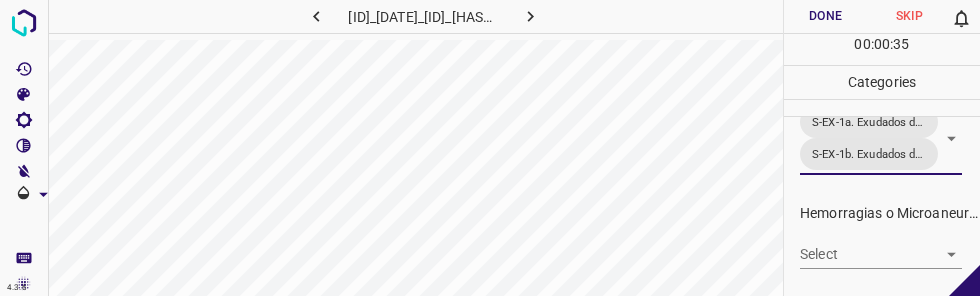click on "4.3.6  [ID]_[DATE]_[ID]_[HASH].jpg Done Skip 0 00   : 00   : 35   Categories 0. Sin hallazgos   Select ​ Anomalías vasculares   Select ​ Atrofias   Select ​ Drusas   Select ​ Exudados   Select S-EX-1a. Exudados duros, a menos de un DD de la fovea S-EX-1b. Exudados duros, a mas de un DD de la fovea y dentro de las arcadas temporales S-EX-1a. Exudados duros, a menos de un DD de la fovea,S-EX-1b. Exudados duros, a mas de un DD de la fovea y dentro de las arcadas temporales Hemorragias o Microaneurismas   Select ​ Otros hallazgos patológicos   Select ​ Otros hallazgos no patológicos   Select ​ Anomalías de disco óptico   Select ​ Elementos sin calidad suficiente   Select ​ Labels   0 Categories 1 0. Sin hallazgos 2 Anomalías vasculares 3 Atrofias 4 Drusas 5 Exudados 6 Hemorragias o Microaneurismas 7 Otros hallazgos patológicos 8 Otros hallazgos no patológicos 9 Anomalías de disco óptico 0 Elementos sin calidad suficiente Tools Space I Auto labeling R M Zoom in N" at bounding box center [490, 148] 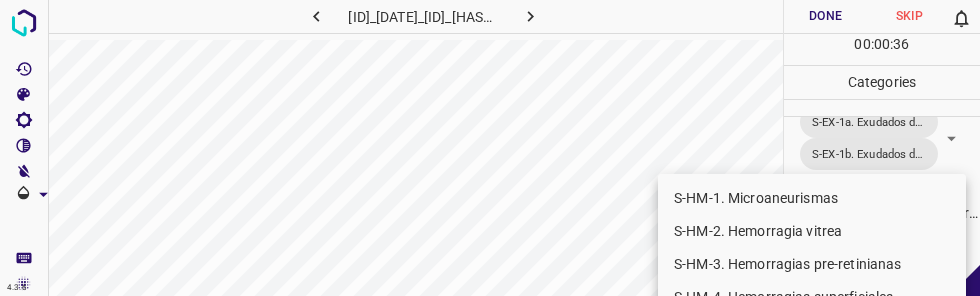 click on "S-HM-1. Microaneurismas" at bounding box center [812, 198] 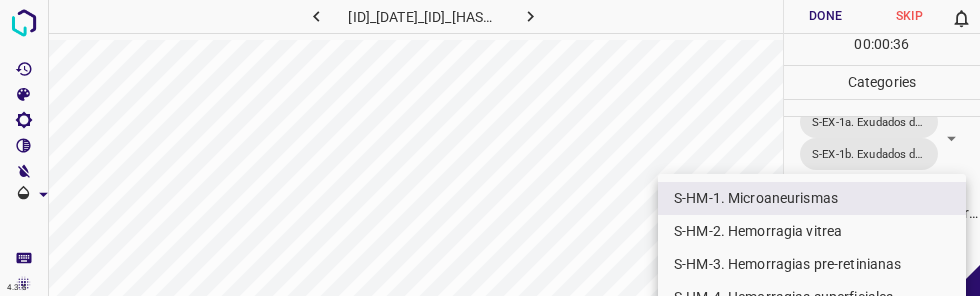 click on "S-HM-4. Hemorragias superficiales" at bounding box center [812, 297] 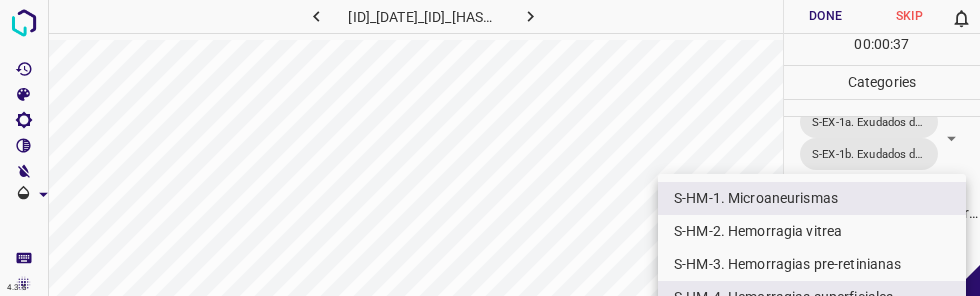 click on "S-HM-5a. Hemorragias intra-retinianas, <20" at bounding box center (812, 330) 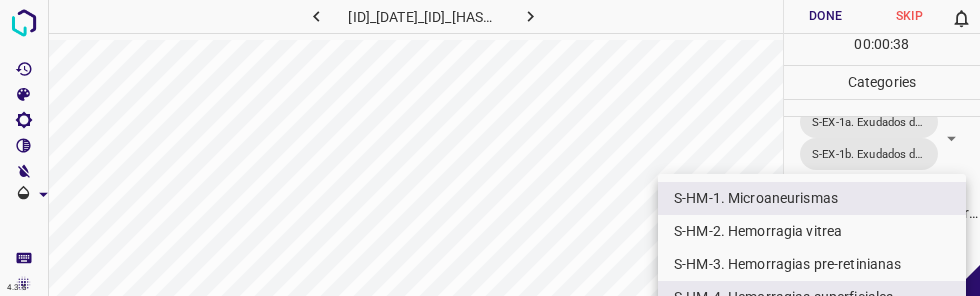 click at bounding box center [490, 148] 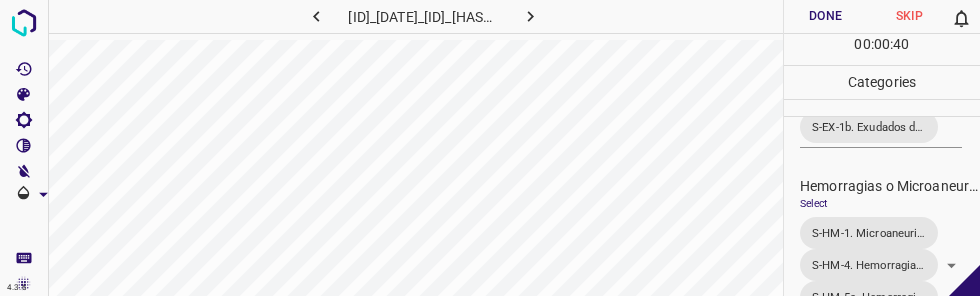 click on "Done" at bounding box center (826, 16) 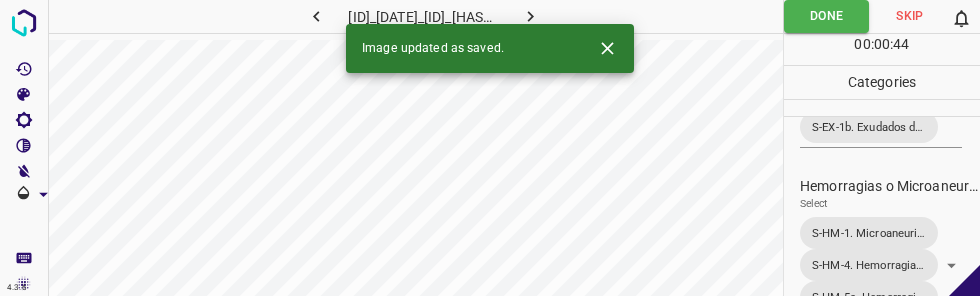 click at bounding box center [530, 16] 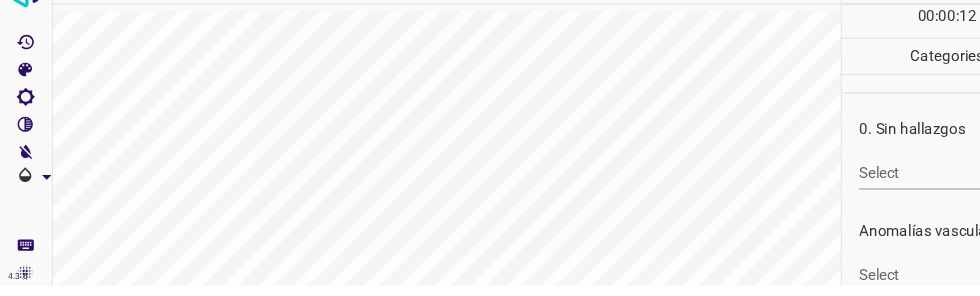 scroll, scrollTop: 0, scrollLeft: 0, axis: both 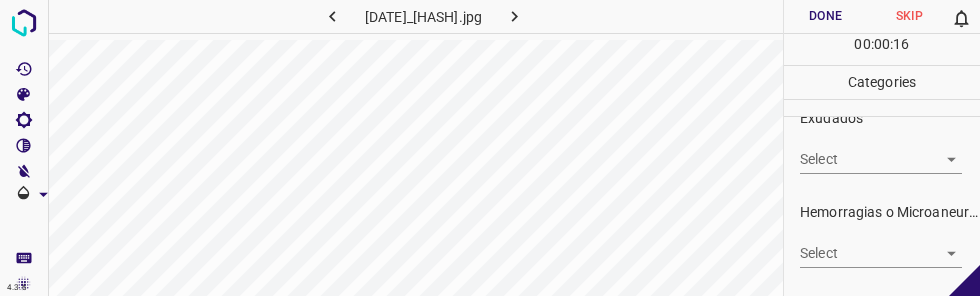 click on "4.3.6  [DATE]_[HASH].jpg Done Skip 0 00   : 00   : 16   Categories 0. Sin hallazgos   Select ​ Anomalías vasculares   Select ​ Atrofias   Select ​ Drusas   Select ​ Exudados   Select ​ Hemorragias o Microaneurismas   Select ​ Otros hallazgos patológicos   Select ​ Otros hallazgos no patológicos   Select ​ Anomalías de disco óptico   Select ​ Elementos sin calidad suficiente   Select ​ Labels   0 Categories 1 0. Sin hallazgos 2 Anomalías vasculares 3 Atrofias 4 Drusas 5 Exudados 6 Hemorragias o Microaneurismas 7 Otros hallazgos patológicos 8 Otros hallazgos no patológicos 9 Anomalías de disco óptico 0 Elementos sin calidad suficiente Tools Space Change between modes (Draw & Edit) I Auto labeling R Restore zoom M Zoom in N Zoom out Delete Delete selecte label Filters Z Restore filters X Saturation filter C Brightness filter V Contrast filter B Gray scale filter General O Download - Text - Hide - Delete" at bounding box center [490, 148] 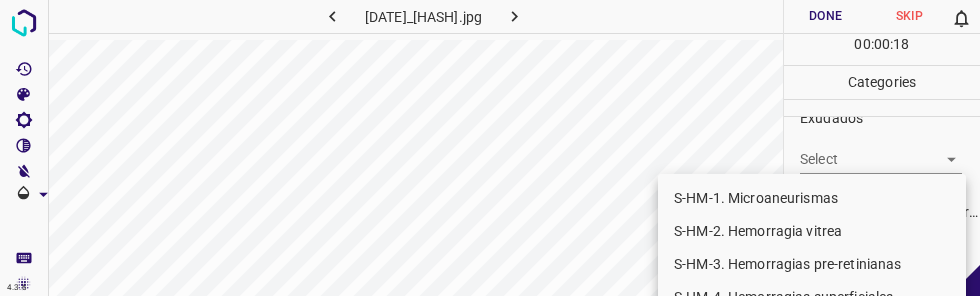 click on "S-HM-4. Hemorragias superficiales" at bounding box center (812, 297) 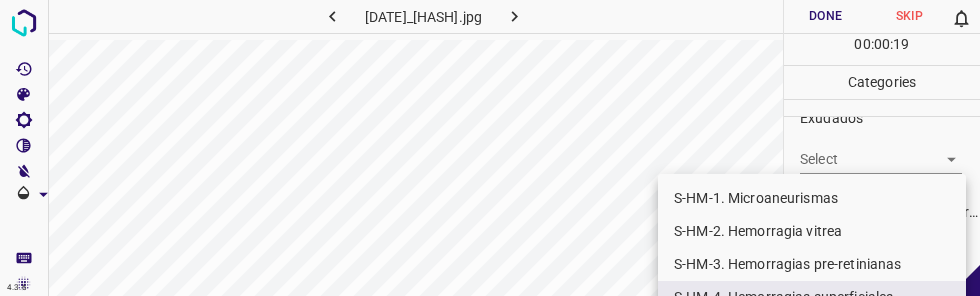 click on "S-HM-5a. Hemorragias intra-retinianas, <20" at bounding box center [812, 330] 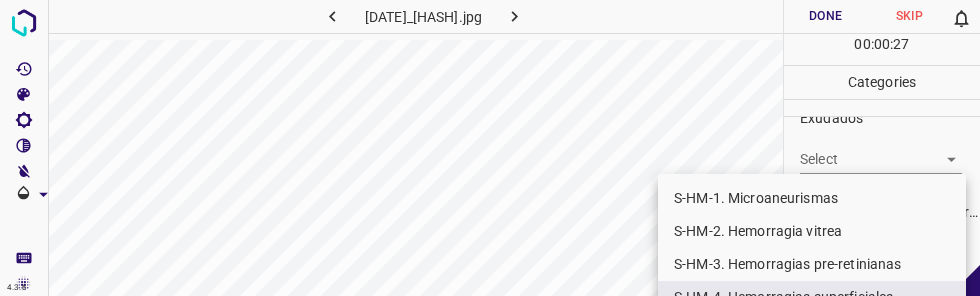 click at bounding box center (490, 148) 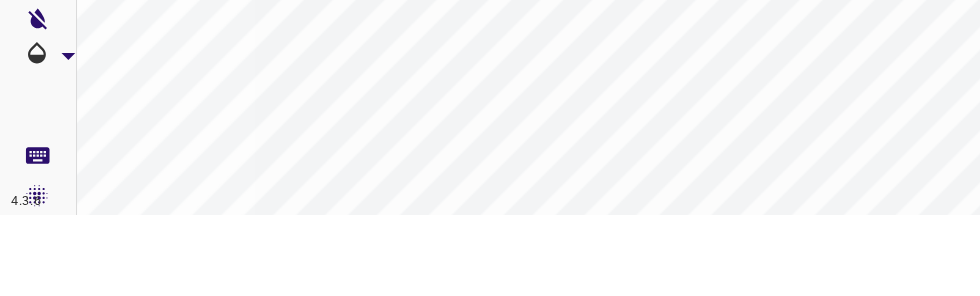 scroll, scrollTop: 0, scrollLeft: 0, axis: both 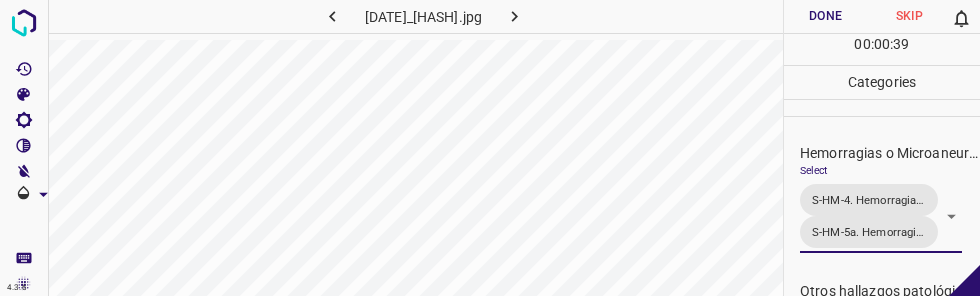 click on "Done" at bounding box center [826, 16] 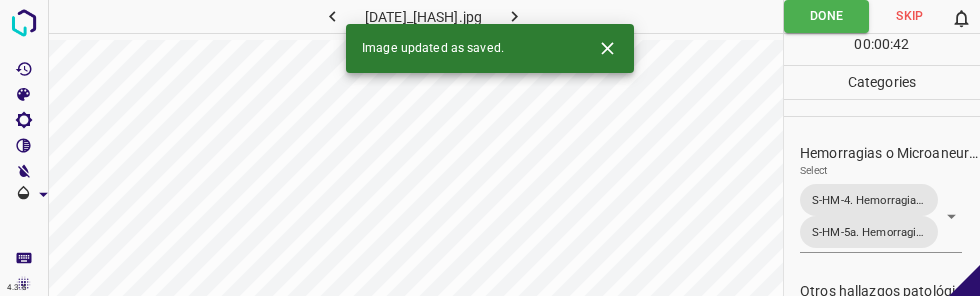 click at bounding box center (514, 16) 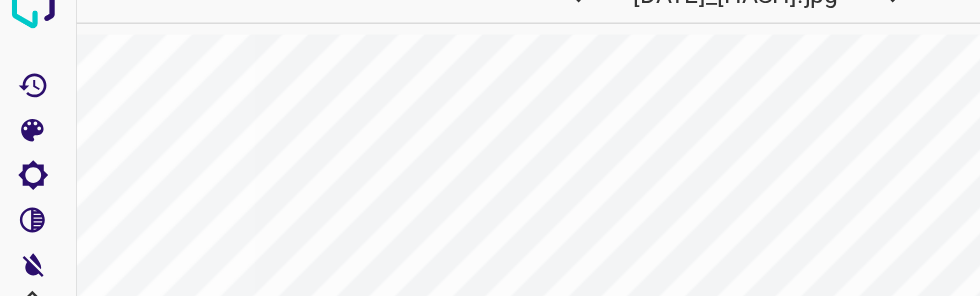 scroll, scrollTop: 95, scrollLeft: 0, axis: vertical 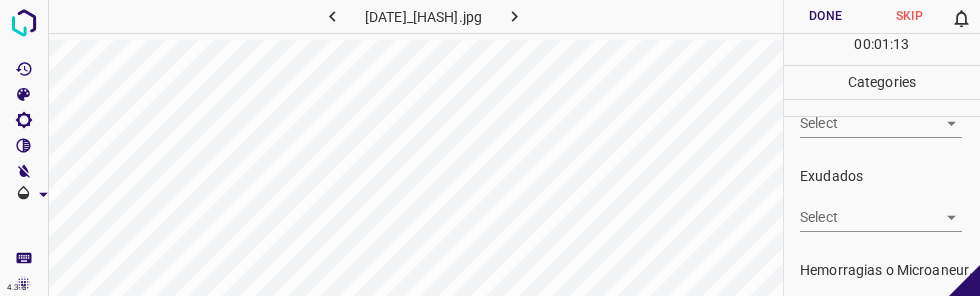 click on "4.3.6  [DATE]_[HASH].jpg Done Skip 0 00   : 01   : 13   Categories 0. Sin hallazgos   Select ​ Anomalías vasculares   Select ​ Atrofias   Select ​ Drusas   Select ​ Exudados   Select ​ Hemorragias o Microaneurismas   Select ​ Otros hallazgos patológicos   Select ​ Otros hallazgos no patológicos   Select ​ Anomalías de disco óptico   Select ​ Elementos sin calidad suficiente   Select ​ Labels   0 Categories 1 0. Sin hallazgos 2 Anomalías vasculares 3 Atrofias 4 Drusas 5 Exudados 6 Hemorragias o Microaneurismas 7 Otros hallazgos patológicos 8 Otros hallazgos no patológicos 9 Anomalías de disco óptico 0 Elementos sin calidad suficiente Tools Space Change between modes (Draw & Edit) I Auto labeling R Restore zoom M Zoom in N Zoom out Delete Delete selecte label Filters Z Restore filters X Saturation filter C Brightness filter V Contrast filter B Gray scale filter General O Download - Text - Hide - Delete" at bounding box center (490, 148) 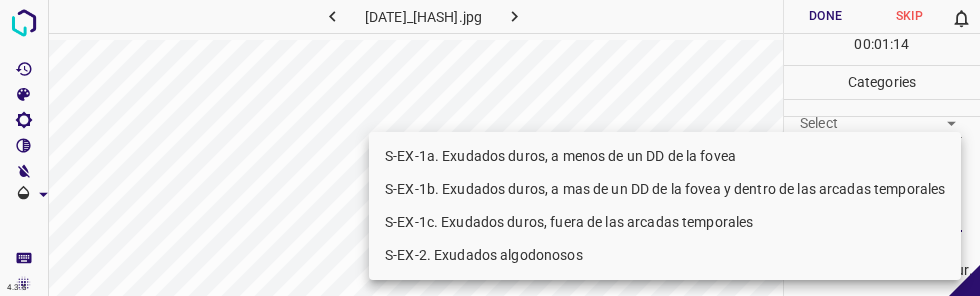 click on "S-EX-1a. Exudados duros, a menos de un DD de la fovea" at bounding box center [665, 156] 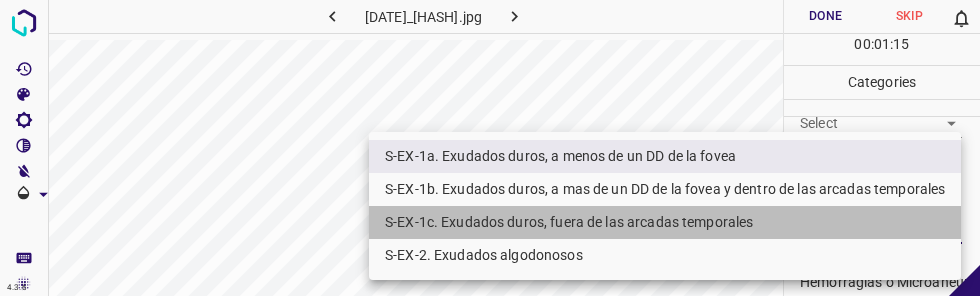 click on "S-EX-1c. Exudados duros, fuera de las arcadas temporales" at bounding box center [665, 222] 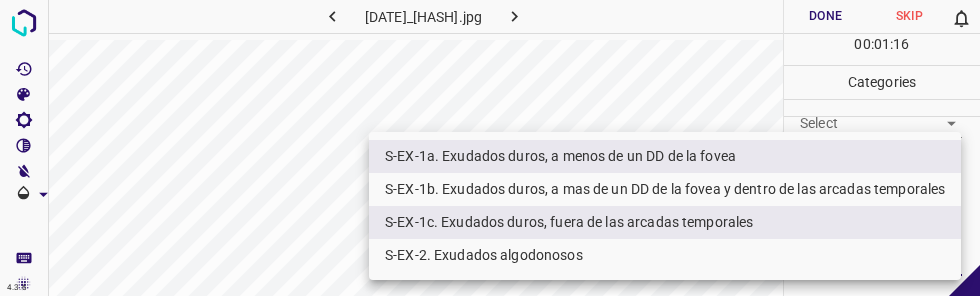click on "S-EX-1c. Exudados duros, fuera de las arcadas temporales" at bounding box center [665, 222] 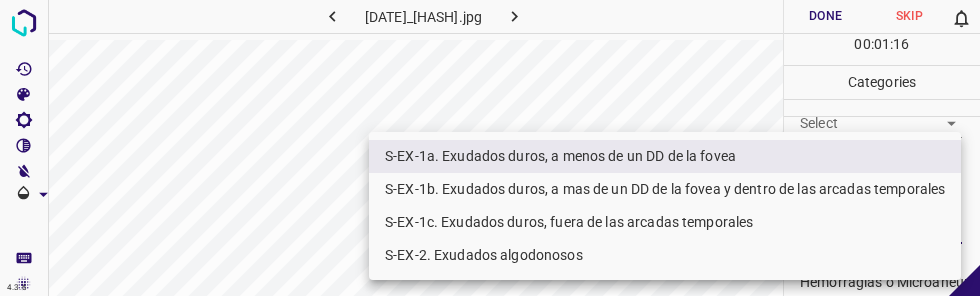 click on "S-EX-1b. Exudados duros, a mas de un DD de la fovea y dentro de las arcadas temporales" at bounding box center [665, 189] 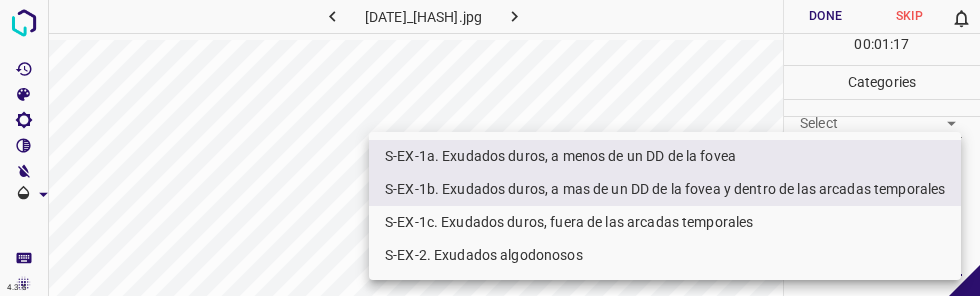 click at bounding box center (490, 148) 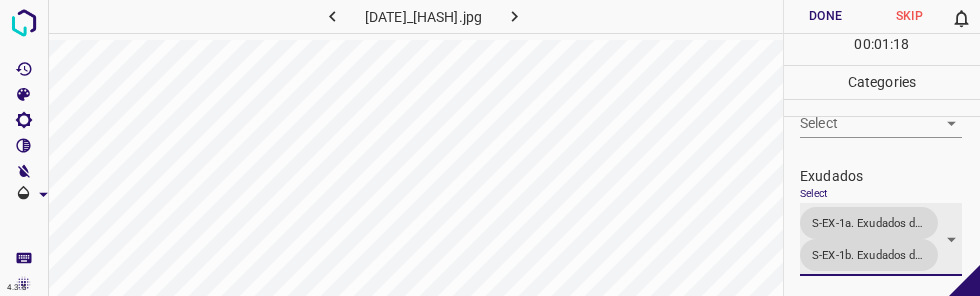 scroll, scrollTop: 0, scrollLeft: 0, axis: both 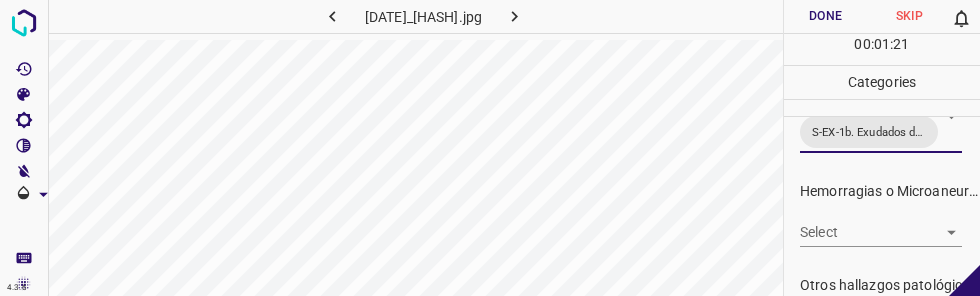 click on "4.3.6  [DATE]_[HASH].jpg Done Skip 0 00   : 01   : 21   Categories 0. Sin hallazgos   Select ​ Anomalías vasculares   Select ​ Atrofias   Select ​ Drusas   Select ​ Exudados   Select S-EX-1a. Exudados duros, a menos de un DD de la fovea S-EX-1b. Exudados duros, a mas de un DD de la fovea y dentro de las arcadas temporales S-EX-1a. Exudados duros, a menos de un DD de la fovea,S-EX-1b. Exudados duros, a mas de un DD de la fovea y dentro de las arcadas temporales Hemorragias o Microaneurismas   Select ​ Otros hallazgos patológicos   Select ​ Otros hallazgos no patológicos   Select ​ Anomalías de disco óptico   Select ​ Elementos sin calidad suficiente   Select ​ Labels   0 Categories 1 0. Sin hallazgos 2 Anomalías vasculares 3 Atrofias 4 Drusas 5 Exudados 6 Hemorragias o Microaneurismas 7 Otros hallazgos patológicos 8 Otros hallazgos no patológicos 9 Anomalías de disco óptico 0 Elementos sin calidad suficiente Tools Space Change between modes (Draw & Edit) I Auto labeling R" at bounding box center [490, 148] 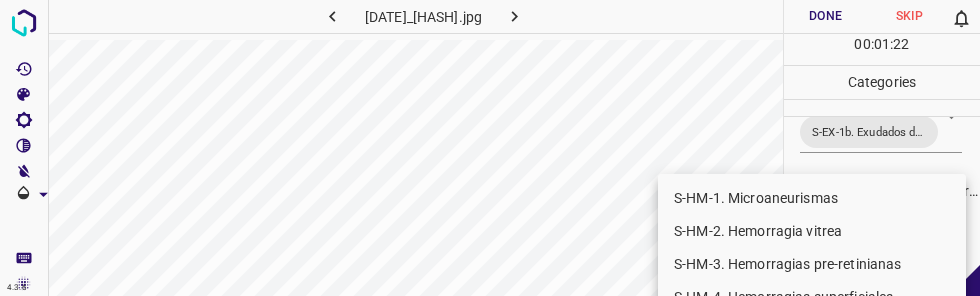 click on "S-HM-1. Microaneurismas" at bounding box center [812, 198] 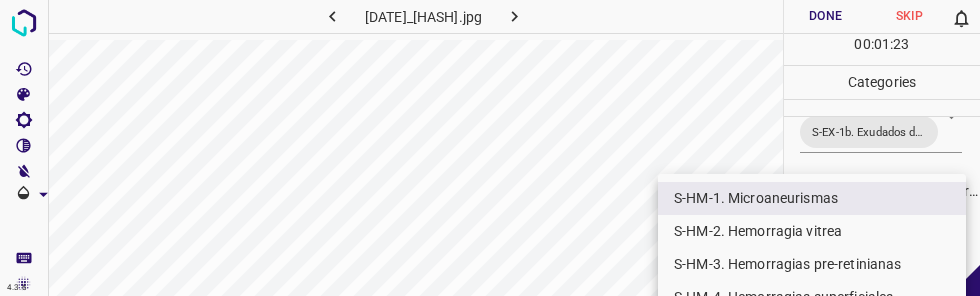 click at bounding box center (490, 148) 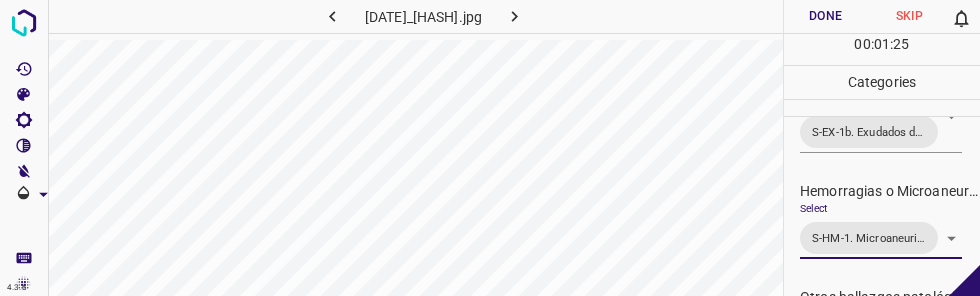 click on "Done" at bounding box center (826, 16) 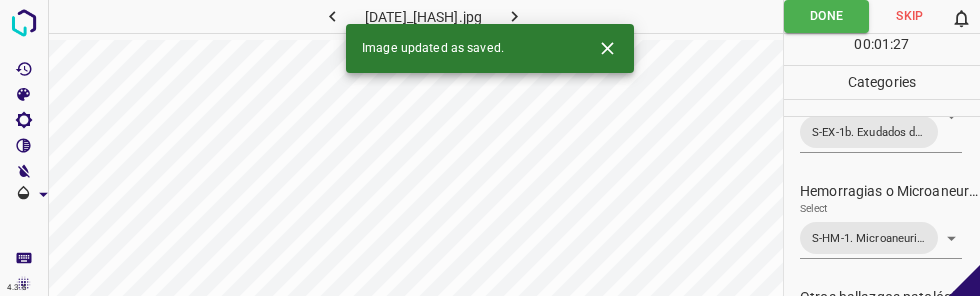 click at bounding box center (514, 16) 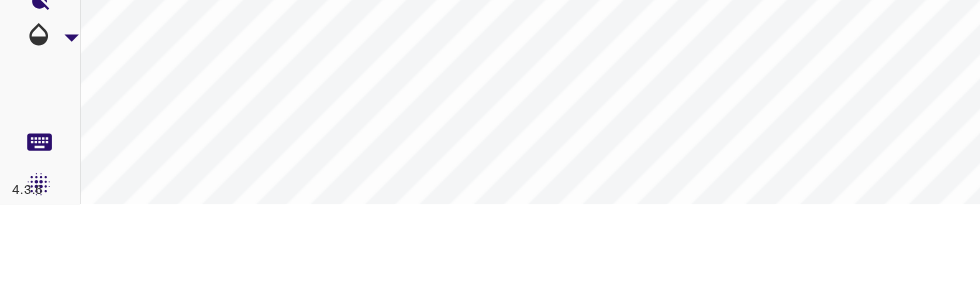 scroll, scrollTop: 0, scrollLeft: 0, axis: both 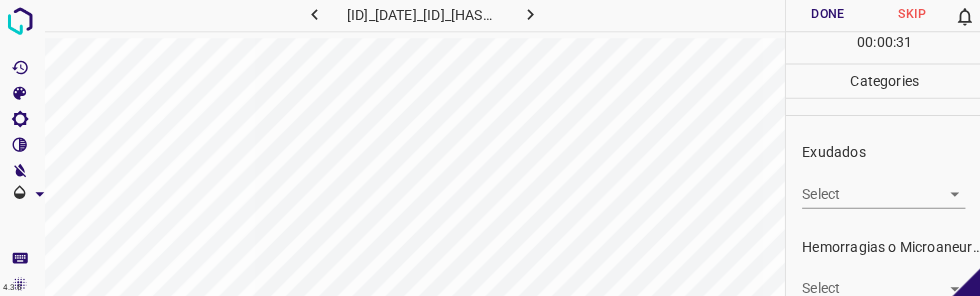 click on "4.3.6  [ID]_[DATE]_[ID]_[HASH].jpg Done Skip 0 00   : 00   : 31   Categories 0. Sin hallazgos   Select ​ Anomalías vasculares   Select ​ Atrofias   Select ​ Drusas   Select ​ Exudados   Select ​ Hemorragias o Microaneurismas   Select ​ Otros hallazgos patológicos   Select ​ Otros hallazgos no patológicos   Select ​ Anomalías de disco óptico   Select ​ Elementos sin calidad suficiente   Select ​ Labels   0 Categories 1 0. Sin hallazgos 2 Anomalías vasculares 3 Atrofias 4 Drusas 5 Exudados 6 Hemorragias o Microaneurismas 7 Otros hallazgos patológicos 8 Otros hallazgos no patológicos 9 Anomalías de disco óptico 0 Elementos sin calidad suficiente Tools Space Change between modes (Draw & Edit) I Auto labeling R Restore zoom M Zoom in N Zoom out Delete Delete selecte label Filters Z Restore filters X Saturation filter C Brightness filter V Contrast filter B Gray scale filter General O Download - Text - Hide - Delete" at bounding box center [490, 148] 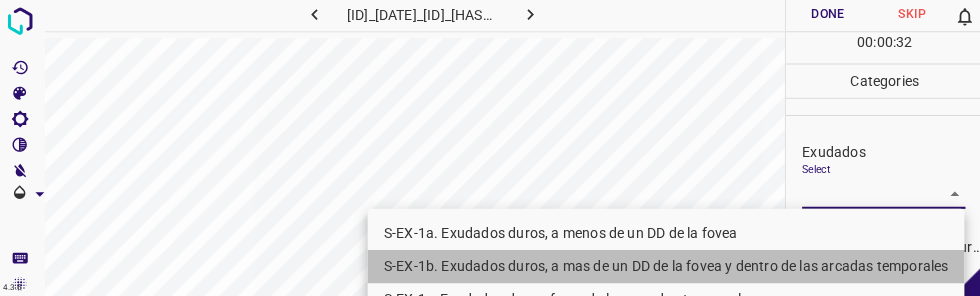 click on "S-EX-1b. Exudados duros, a mas de un DD de la fovea y dentro de las arcadas temporales" at bounding box center (665, 266) 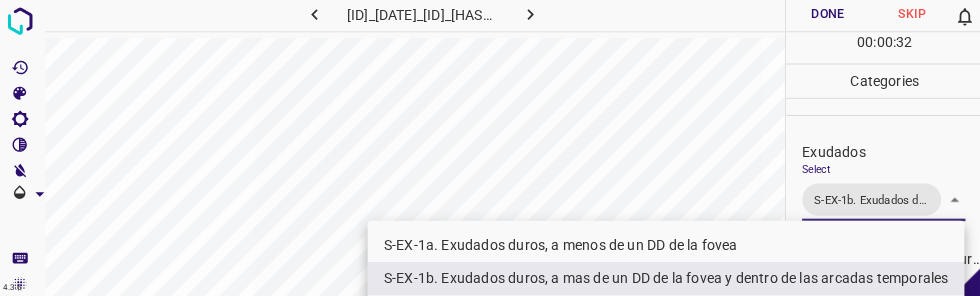 click at bounding box center [490, 148] 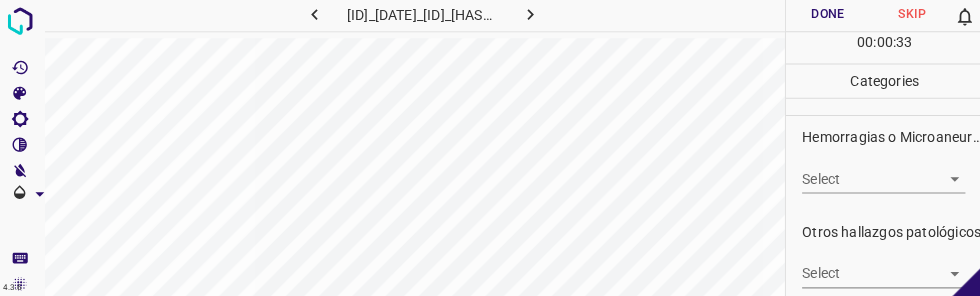 scroll, scrollTop: 494, scrollLeft: 0, axis: vertical 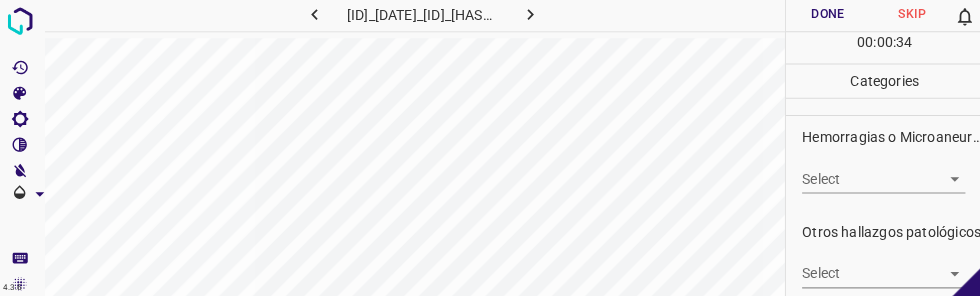 click on "4.3.6  [ID]_[DATE]_[ID]_[HASH].jpg Done Skip 0 00   : 00   : 34   Categories 0. Sin hallazgos   Select ​ Anomalías vasculares   Select ​ Atrofias   Select ​ Drusas   Select ​ Exudados   Select S-EX-1b. Exudados duros, a mas de un DD de la fovea y dentro de las arcadas temporales S-EX-1b. Exudados duros, a mas de un DD de la fovea y dentro de las arcadas temporales Hemorragias o Microaneurismas   Select ​ Otros hallazgos patológicos   Select ​ Otros hallazgos no patológicos   Select ​ Anomalías de disco óptico   Select ​ Elementos sin calidad suficiente   Select ​ Labels   0 Categories 1 0. Sin hallazgos 2 Anomalías vasculares 3 Atrofias 4 Drusas 5 Exudados 6 Hemorragias o Microaneurismas 7 Otros hallazgos patológicos 8 Otros hallazgos no patológicos 9 Anomalías de disco óptico 0 Elementos sin calidad suficiente Tools Space Change between modes (Draw & Edit) I Auto labeling R Restore zoom M Zoom in N Zoom out Delete Delete selecte label Filters Z X C V B O" at bounding box center [490, 148] 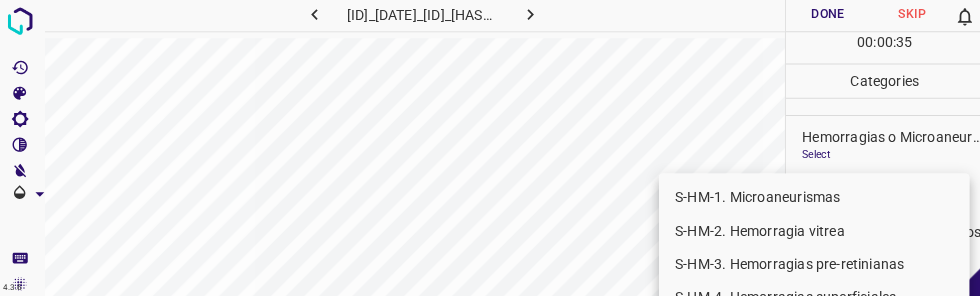 click on "S-HM-1. Microaneurismas" at bounding box center [812, 198] 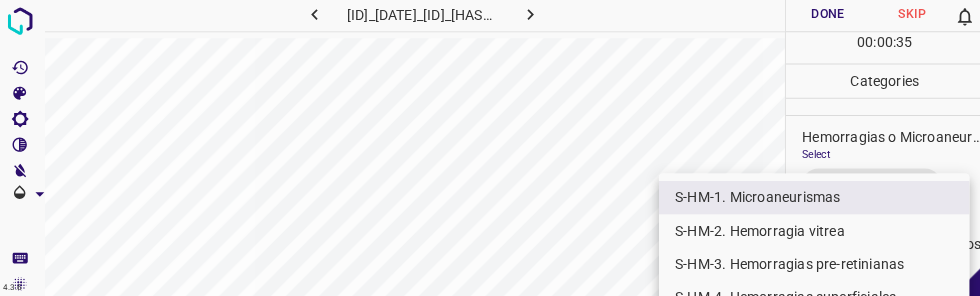 click on "S-HM-4. Hemorragias superficiales" at bounding box center (812, 297) 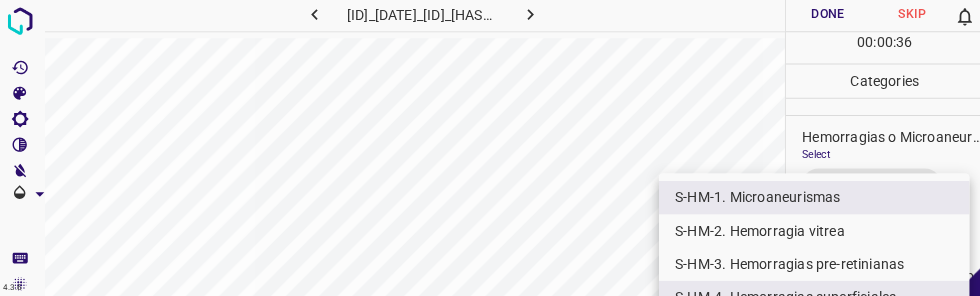 click at bounding box center (490, 148) 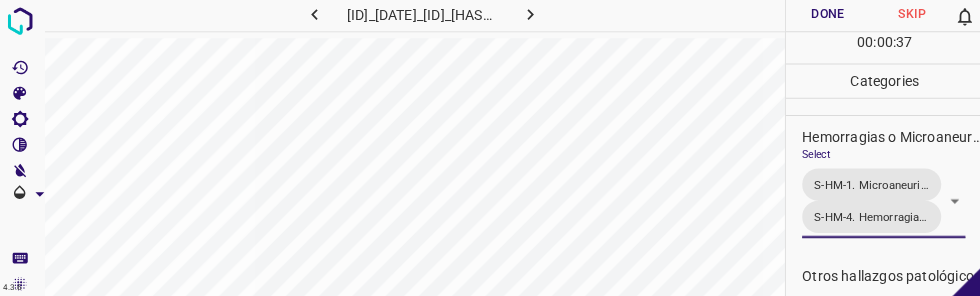 click on "Done" at bounding box center (826, 16) 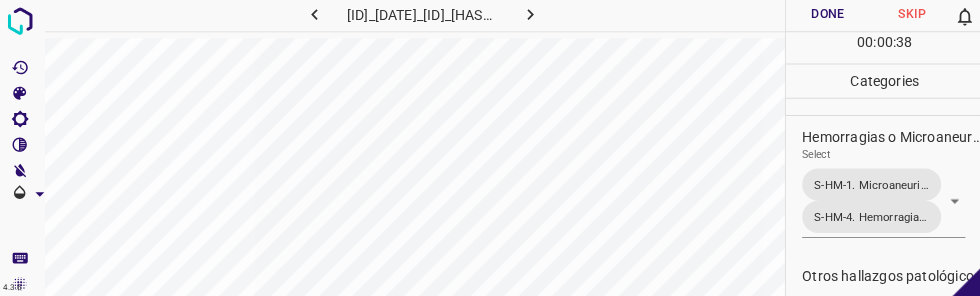 click on "Done" at bounding box center [826, 16] 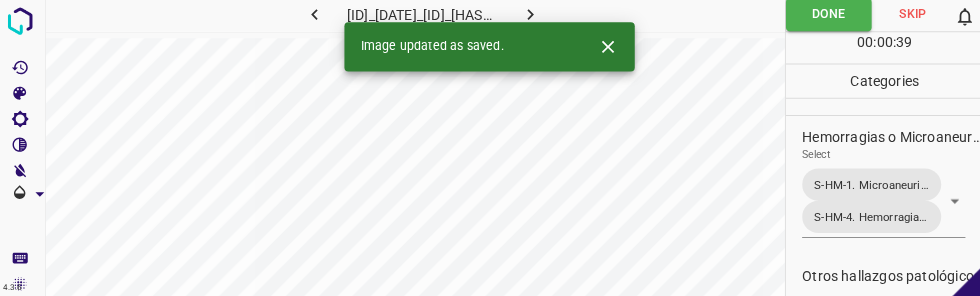 click at bounding box center [531, 16] 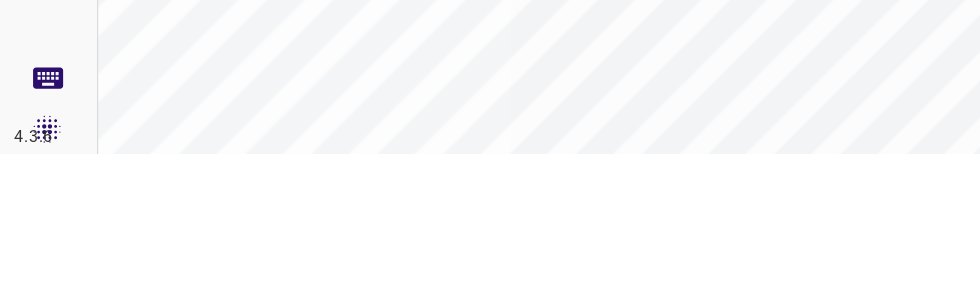 scroll, scrollTop: 0, scrollLeft: 0, axis: both 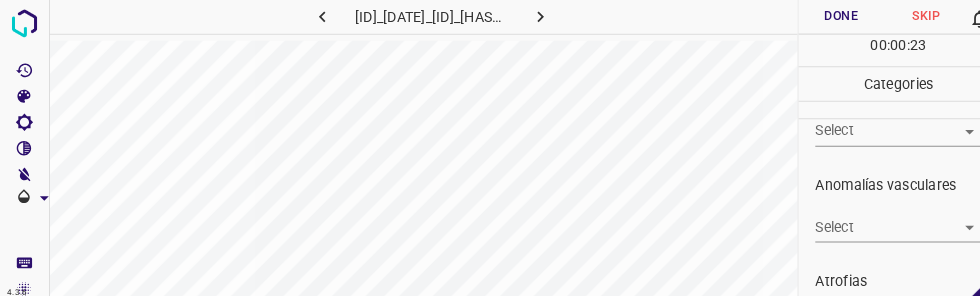 click on "4.3.6  [ID]_[DATE]_[ID]_[HASH].jpg Done Skip 0 00   : 00   : 23   Categories 0. Sin hallazgos   Select ​ Anomalías vasculares   Select ​ Atrofias   Select ​ Drusas   Select ​ Exudados   Select ​ Hemorragias o Microaneurismas   Select ​ Otros hallazgos patológicos   Select ​ Otros hallazgos no patológicos   Select ​ Anomalías de disco óptico   Select ​ Elementos sin calidad suficiente   Select ​ Labels   0 Categories 1 0. Sin hallazgos 2 Anomalías vasculares 3 Atrofias 4 Drusas 5 Exudados 6 Hemorragias o Microaneurismas 7 Otros hallazgos patológicos 8 Otros hallazgos no patológicos 9 Anomalías de disco óptico 0 Elementos sin calidad suficiente Tools Space Change between modes (Draw & Edit) I Auto labeling R Restore zoom M Zoom in N Zoom out Delete Delete selecte label Filters Z Restore filters X Saturation filter C Brightness filter V Contrast filter B Gray scale filter General O Download - Text - Hide - Delete" at bounding box center [490, 148] 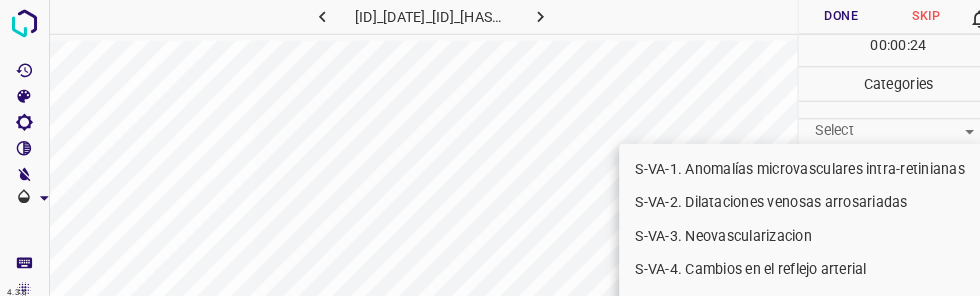 click on "S-VA-1. Anomalías microvasculares intra-retinianas" at bounding box center [786, 165] 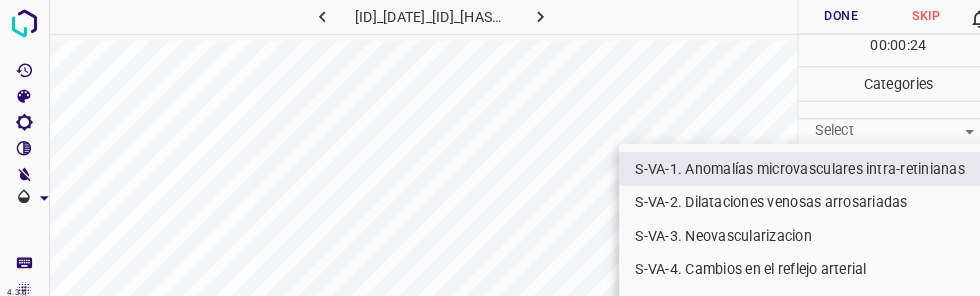click at bounding box center [490, 148] 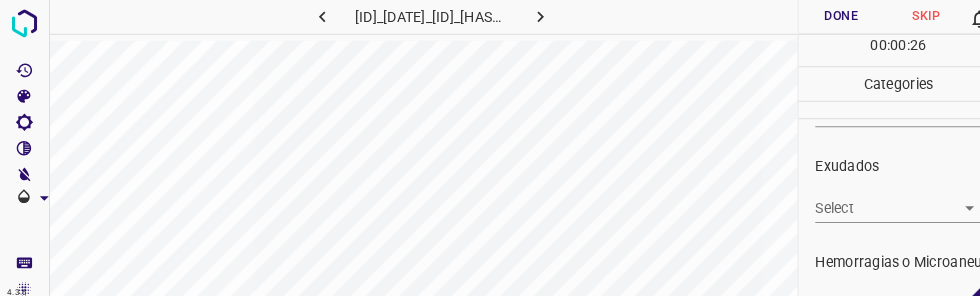 scroll, scrollTop: 374, scrollLeft: 0, axis: vertical 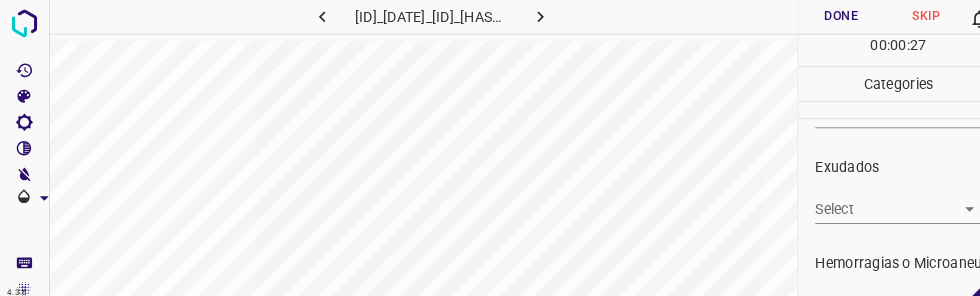 click on "4.3.6  [ID]_[DATE]_[ID]_[HASH].jpg Done Skip 0 00   : 00   : 27   Categories 0. Sin hallazgos   Select ​ Anomalías vasculares   Select S-VA-1. Anomalías microvasculares intra-retinianas S-VA-1. Anomalías microvasculares intra-retinianas Atrofias   Select ​ Drusas   Select ​ Exudados   Select ​ Hemorragias o Microaneurismas   Select ​ Otros hallazgos patológicos   Select ​ Otros hallazgos no patológicos   Select ​ Anomalías de disco óptico   Select ​ Elementos sin calidad suficiente   Select ​ Labels   0 Categories 1 0. Sin hallazgos 2 Anomalías vasculares 3 Atrofias 4 Drusas 5 Exudados 6 Hemorragias o Microaneurismas 7 Otros hallazgos patológicos 8 Otros hallazgos no patológicos 9 Anomalías de disco óptico 0 Elementos sin calidad suficiente Tools Space Change between modes (Draw & Edit) I Auto labeling R Restore zoom M Zoom in N Zoom out Delete Delete selecte label Filters Z Restore filters X Saturation filter C Brightness filter V O" at bounding box center (490, 148) 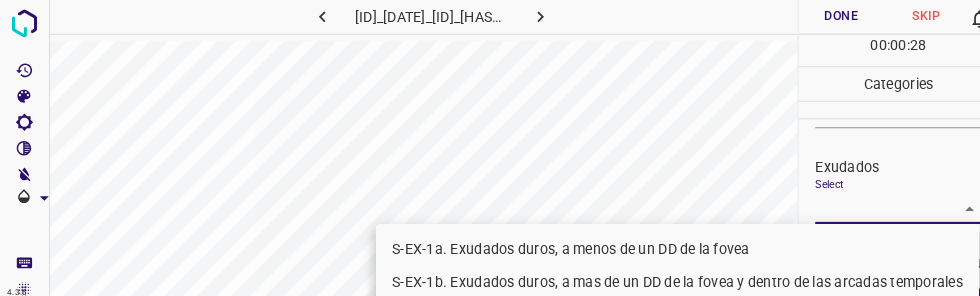 click on "S-EX-1b. Exudados duros, a mas de un DD de la fovea y dentro de las arcadas temporales" at bounding box center [665, 277] 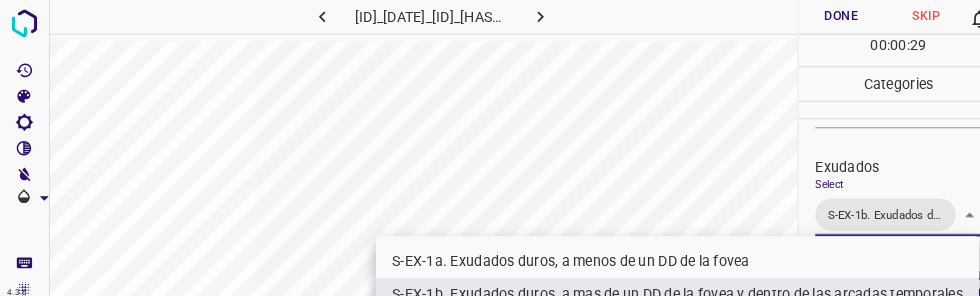 click at bounding box center (490, 148) 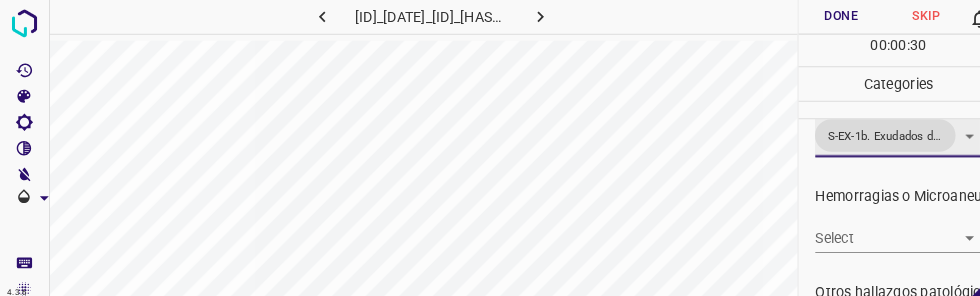 scroll, scrollTop: 455, scrollLeft: 0, axis: vertical 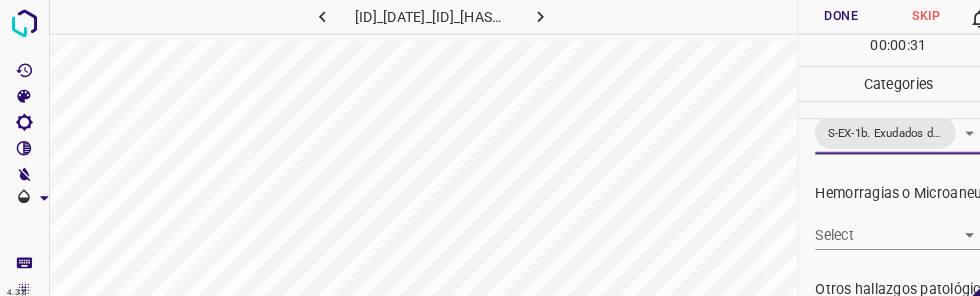 click on "4.3.6  [ID]_[DATE]_[ID]_[HASH].jpg Done Skip 0 00   : 00   : 31   Categories 0. Sin hallazgos   Select ​ Anomalías vasculares   Select S-VA-1. Anomalías microvasculares intra-retinianas S-VA-1. Anomalías microvasculares intra-retinianas Atrofias   Select ​ Drusas   Select ​ Exudados   Select S-EX-1b. Exudados duros, a mas de un DD de la fovea y dentro de las arcadas temporales S-EX-1b. Exudados duros, a mas de un DD de la fovea y dentro de las arcadas temporales Hemorragias o Microaneurismas   Select ​ Otros hallazgos patológicos   Select ​ Otros hallazgos no patológicos   Select ​ Anomalías de disco óptico   Select ​ Elementos sin calidad suficiente   Select ​ Labels   0 Categories 1 0. Sin hallazgos 2 Anomalías vasculares 3 Atrofias 4 Drusas 5 Exudados 6 Hemorragias o Microaneurismas 7 Otros hallazgos patológicos 8 Otros hallazgos no patológicos 9 Anomalías de disco óptico 0 Elementos sin calidad suficiente Tools Space Change between modes (Draw & Edit) I" at bounding box center [490, 148] 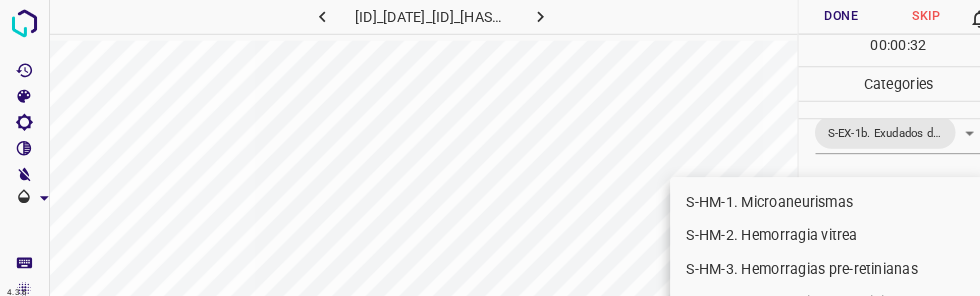 click on "S-HM-1. Microaneurismas" at bounding box center [812, 198] 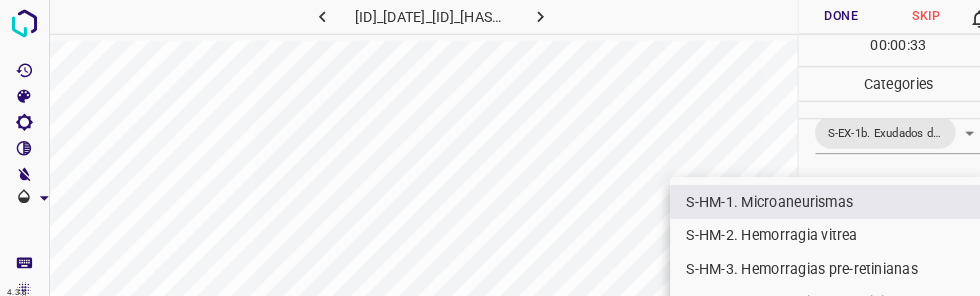 click on "S-HM-4. Hemorragias superficiales" at bounding box center [812, 297] 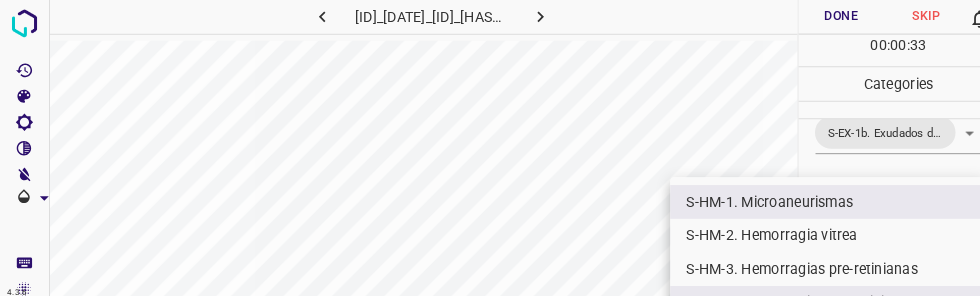 click at bounding box center [490, 148] 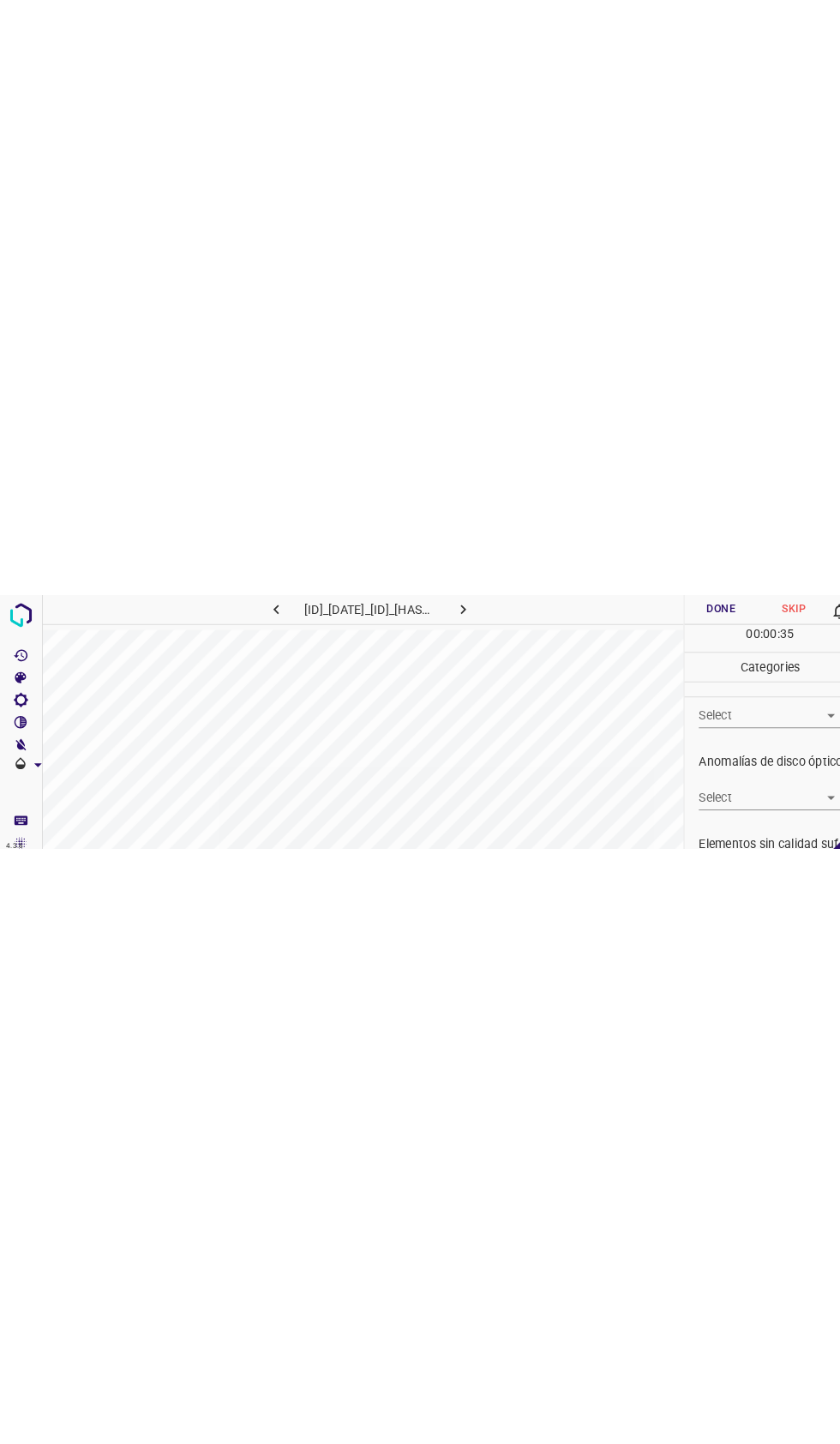 scroll, scrollTop: 666, scrollLeft: 0, axis: vertical 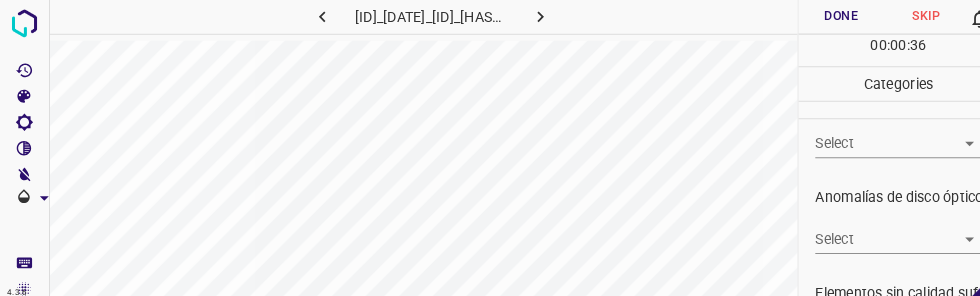 click on "4.3.6  [ID]_[DATE]_[ID]_[HASH].jpg Done Skip 0 00   : 00   : 36   Categories 0. Sin hallazgos   Select ​ Anomalías vasculares   Select S-VA-1. Anomalías microvasculares intra-retinianas S-VA-1. Anomalías microvasculares intra-retinianas Atrofias   Select ​ Drusas   Select ​ Exudados   Select S-EX-1b. Exudados duros, a mas de un DD de la fovea y dentro de las arcadas temporales S-EX-1b. Exudados duros, a mas de un DD de la fovea y dentro de las arcadas temporales Hemorragias o Microaneurismas   Select ​ Otros hallazgos patológicos   Select ​ Otros hallazgos no patológicos   Select ​ Anomalías de disco óptico   Select ​ Elementos sin calidad suficiente   Select ​ Labels   0 Categories 1 0. Sin hallazgos 2 Anomalías vasculares 3 Atrofias 4 Drusas 5 Exudados 6 Hemorragias o Microaneurismas 7 Otros hallazgos patológicos 8 Otros hallazgos no patológicos 9" at bounding box center (490, 148) 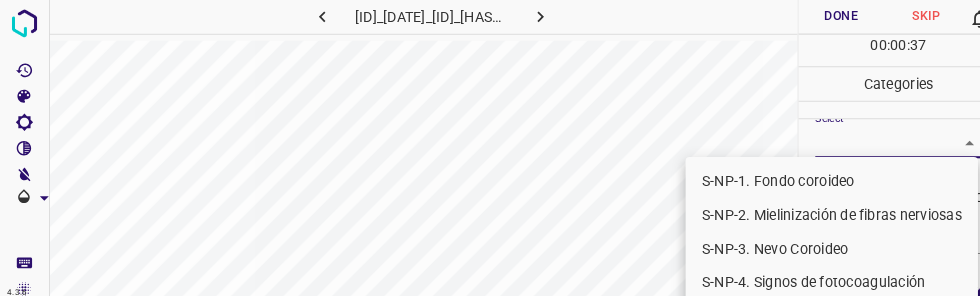 click on "S-NP-4. Signos de fotocoagulación" at bounding box center (816, 277) 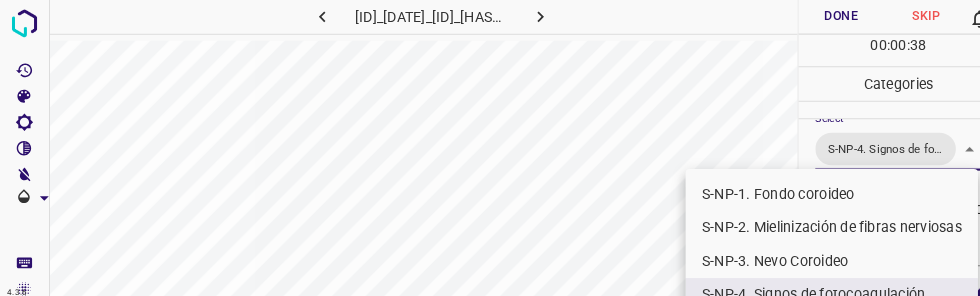 click at bounding box center (490, 148) 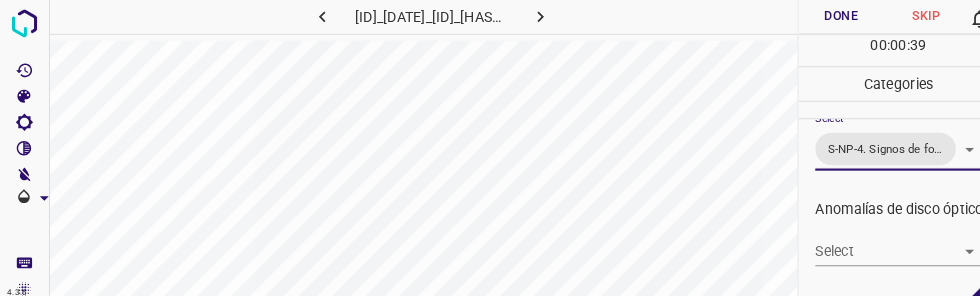 click on "Done" at bounding box center (826, 16) 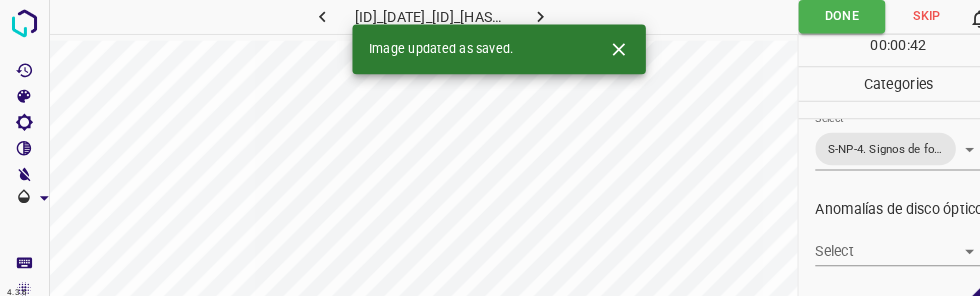 click at bounding box center (530, 16) 